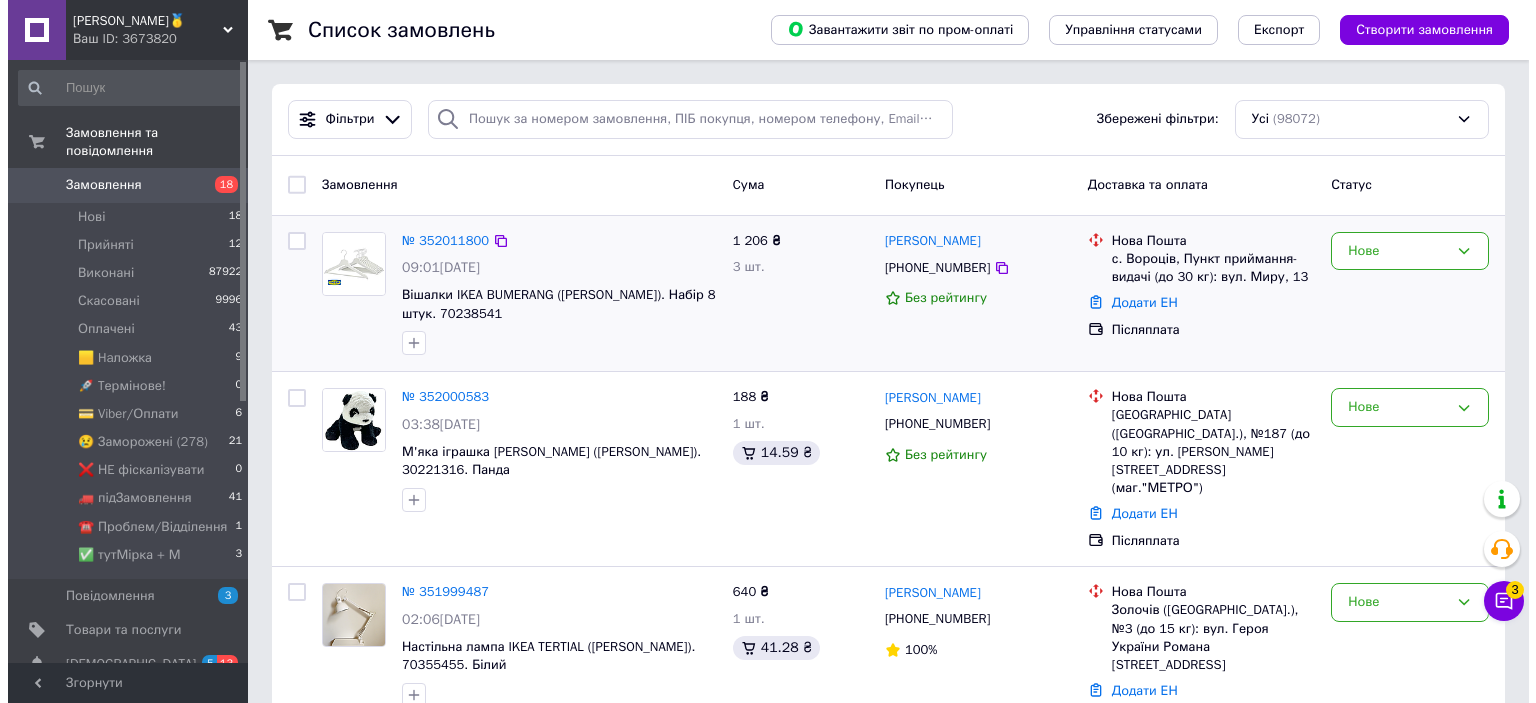 scroll, scrollTop: 0, scrollLeft: 0, axis: both 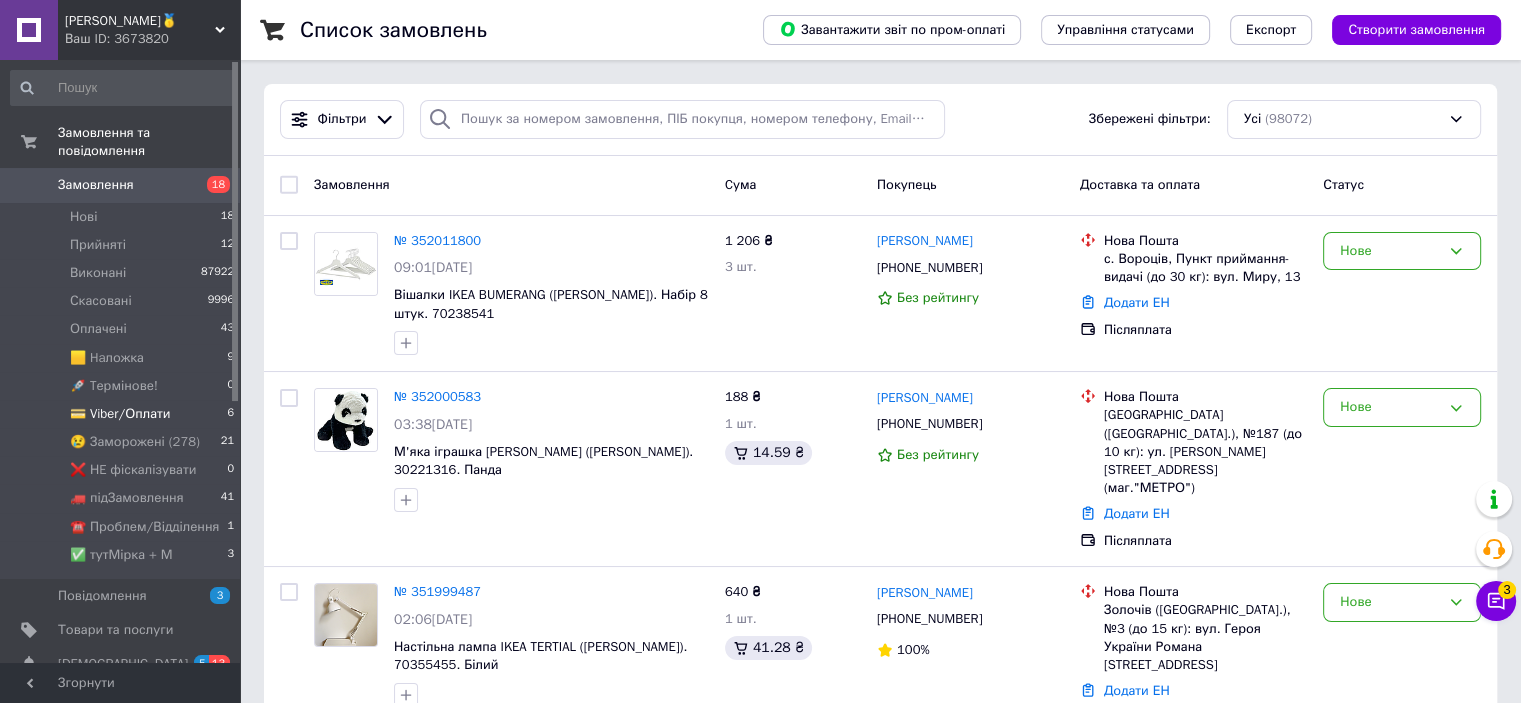click on "💳 Viber/Оплати" at bounding box center [120, 414] 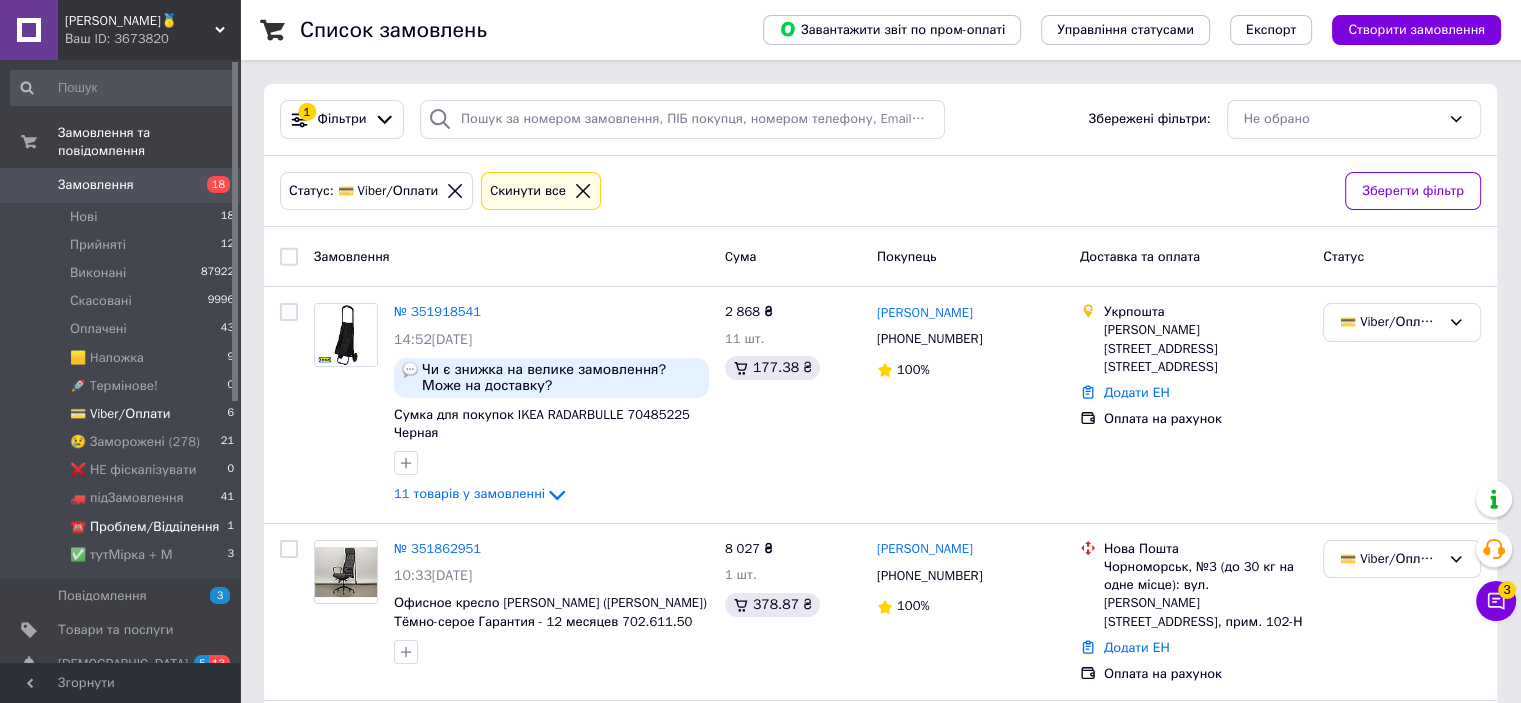 click on "☎️ Проблем/Відділення" at bounding box center [144, 527] 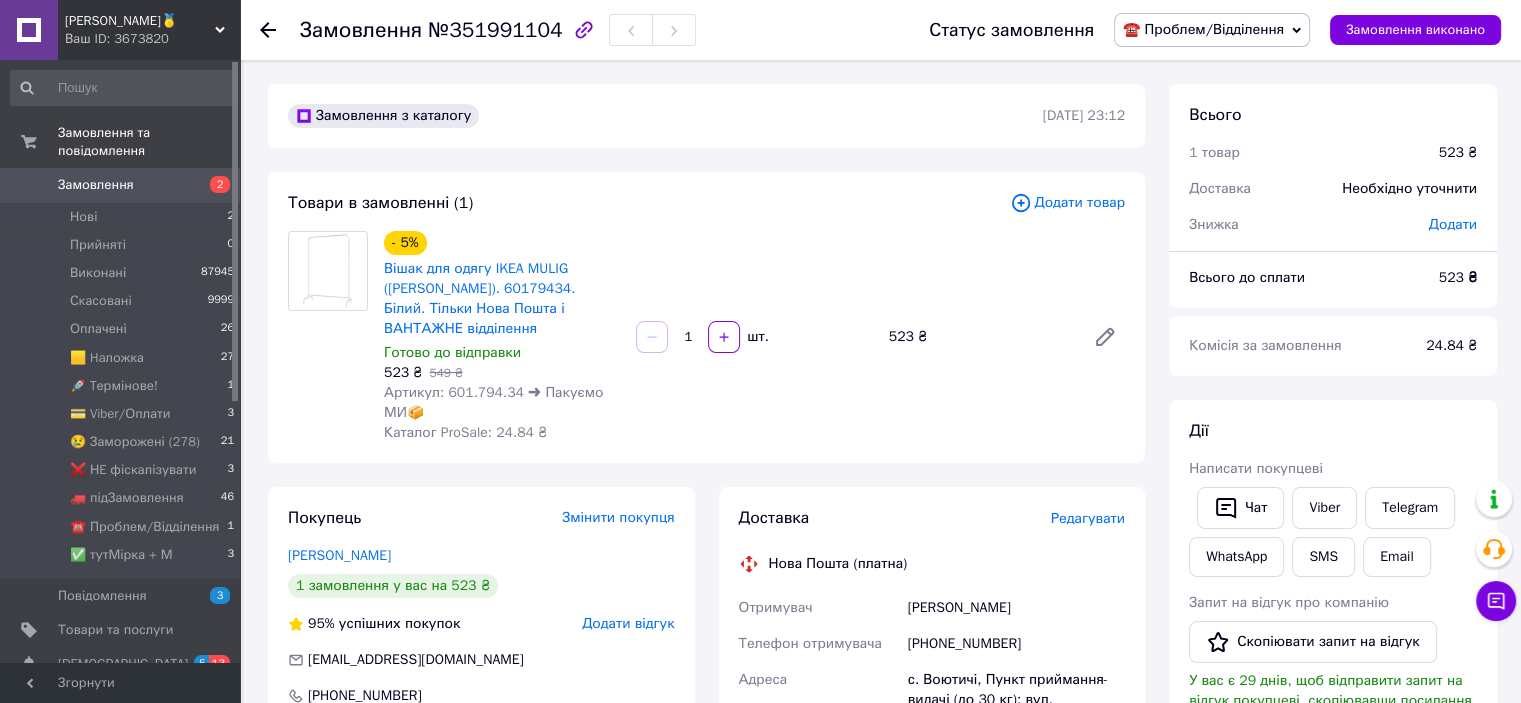 scroll, scrollTop: 100, scrollLeft: 0, axis: vertical 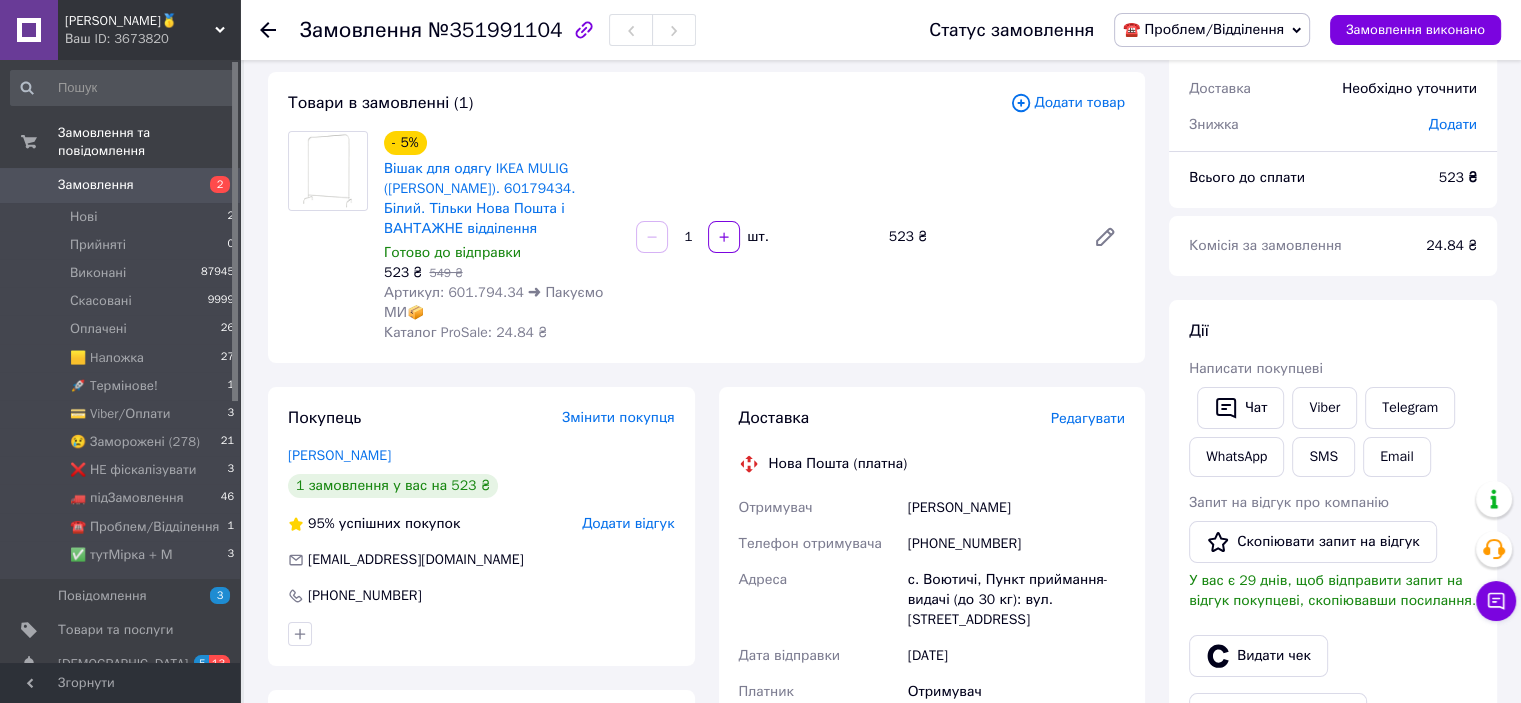 drag, startPoint x: 724, startPoint y: 239, endPoint x: 934, endPoint y: 298, distance: 218.13069 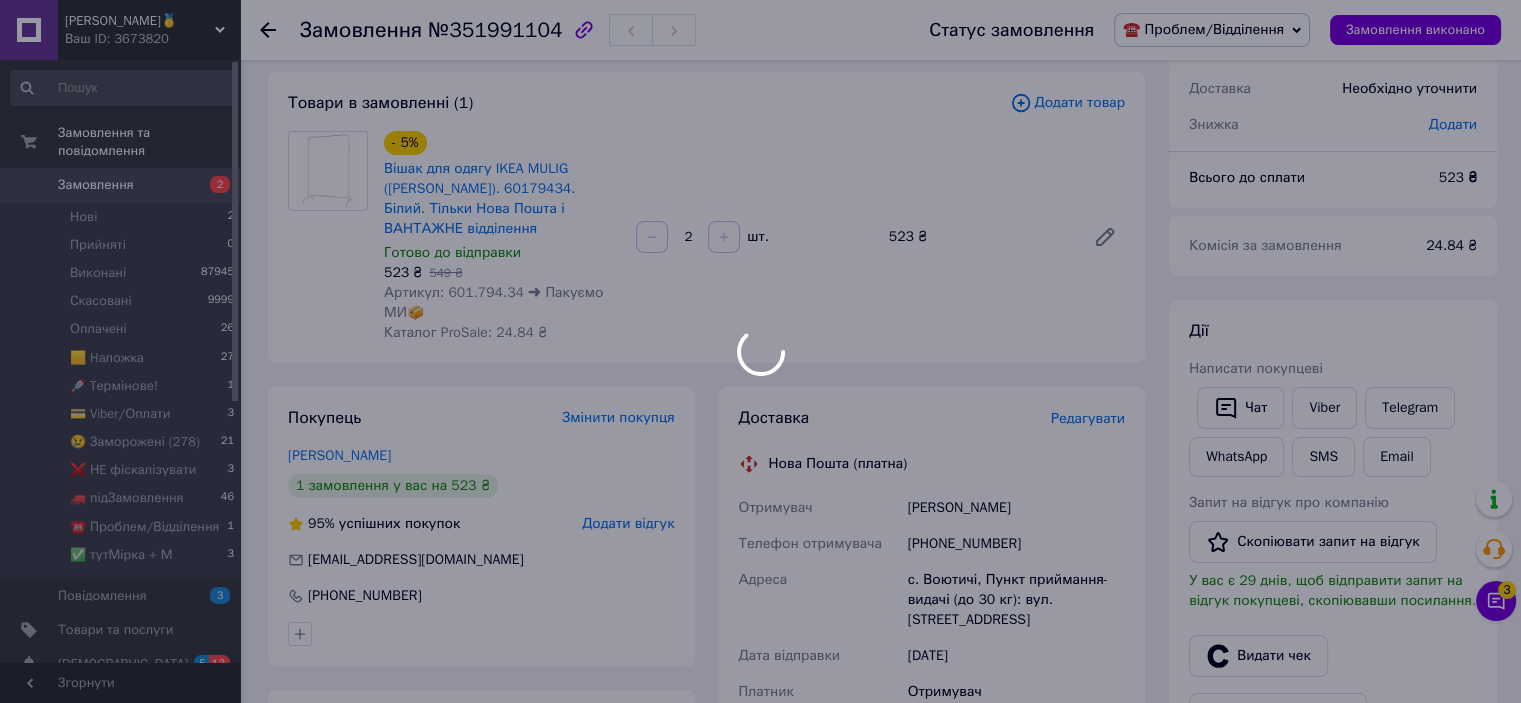 click on "Добрий TАТО🥇 Ваш ID: 3673820 Сайт Добрий TАТО🥇 Кабінет покупця Перевірити стан системи Сторінка на порталі тутШвидко🚀 Довідка Вийти Замовлення та повідомлення Замовлення 2 Нові 2 Прийняті 0 Виконані 87945 Скасовані 9999 Оплачені 26 🟨 Haложка 27 🚀 Tермінове! 1 💳 Viber/Оплати 3 😢 Заморожені (278) 21 ❌ НE фіскалізувати 3 🚛 підЗамовлення 46 ☎️ Проблем/Відділення 1 ✅ тутМірка + М 3 Повідомлення 3 Товари та послуги Сповіщення 5 13 Показники роботи компанії Панель управління Відгуки Клієнти Каталог ProSale Аналітика Маркет Prom топ - 5% 2" at bounding box center [760, 631] 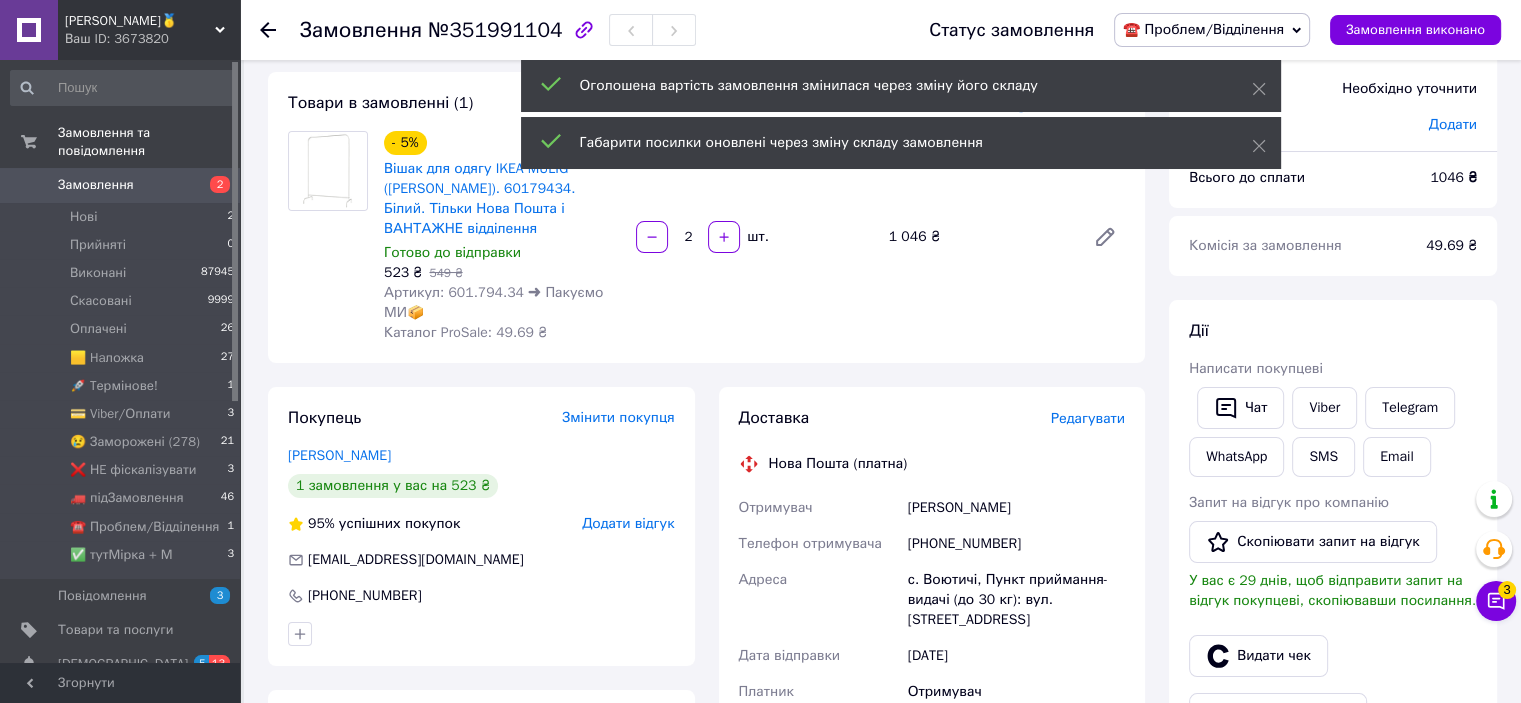 click on "Редагувати" at bounding box center (1088, 418) 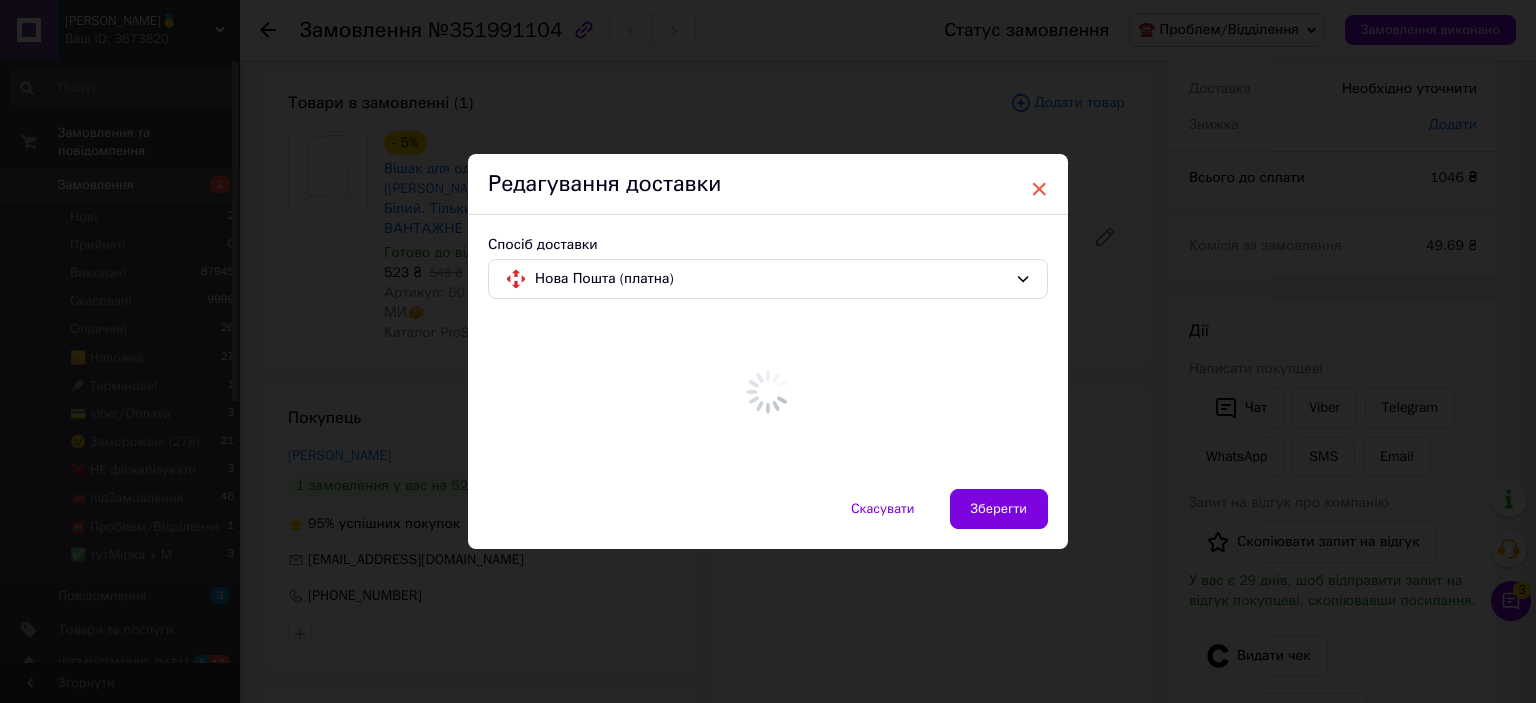 click on "×" at bounding box center (1039, 189) 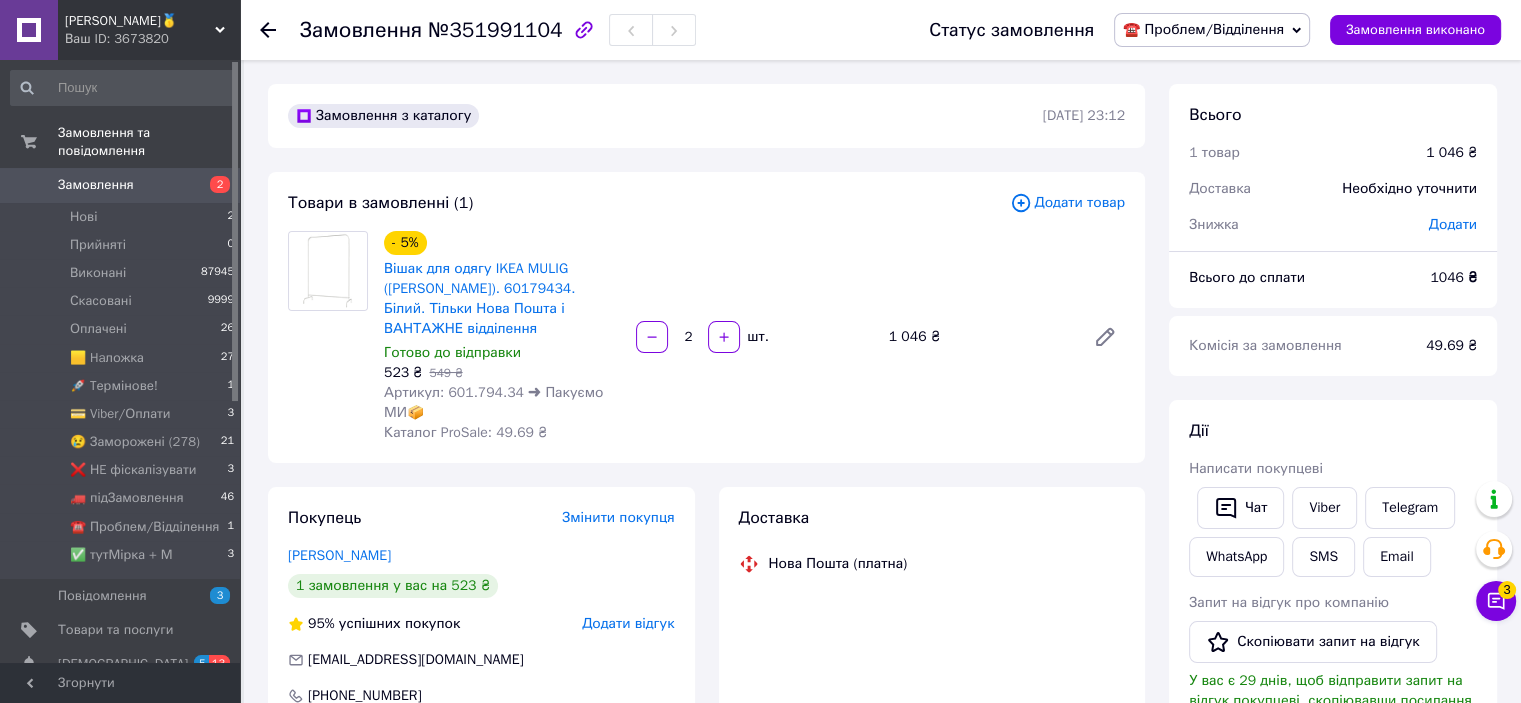 scroll, scrollTop: 200, scrollLeft: 0, axis: vertical 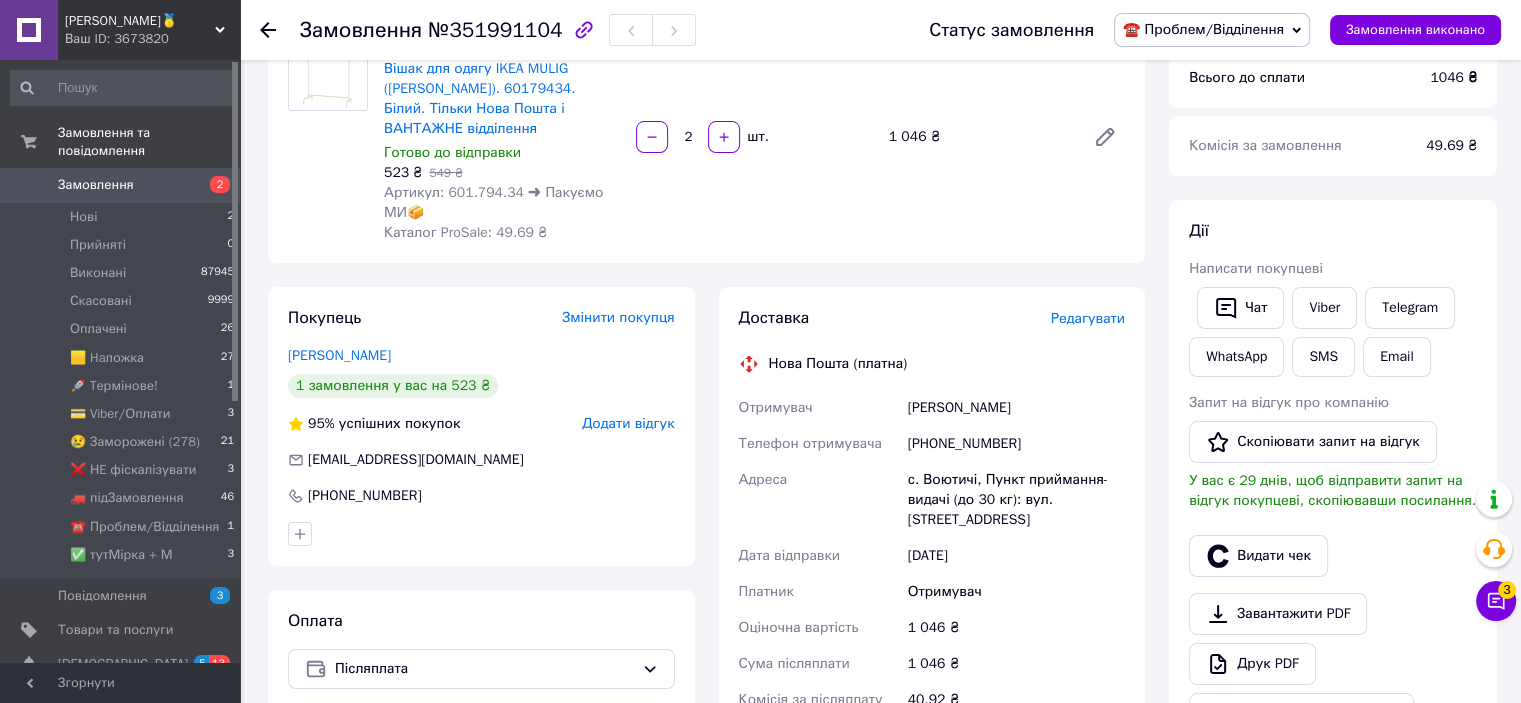 click on "Редагувати" at bounding box center [1088, 318] 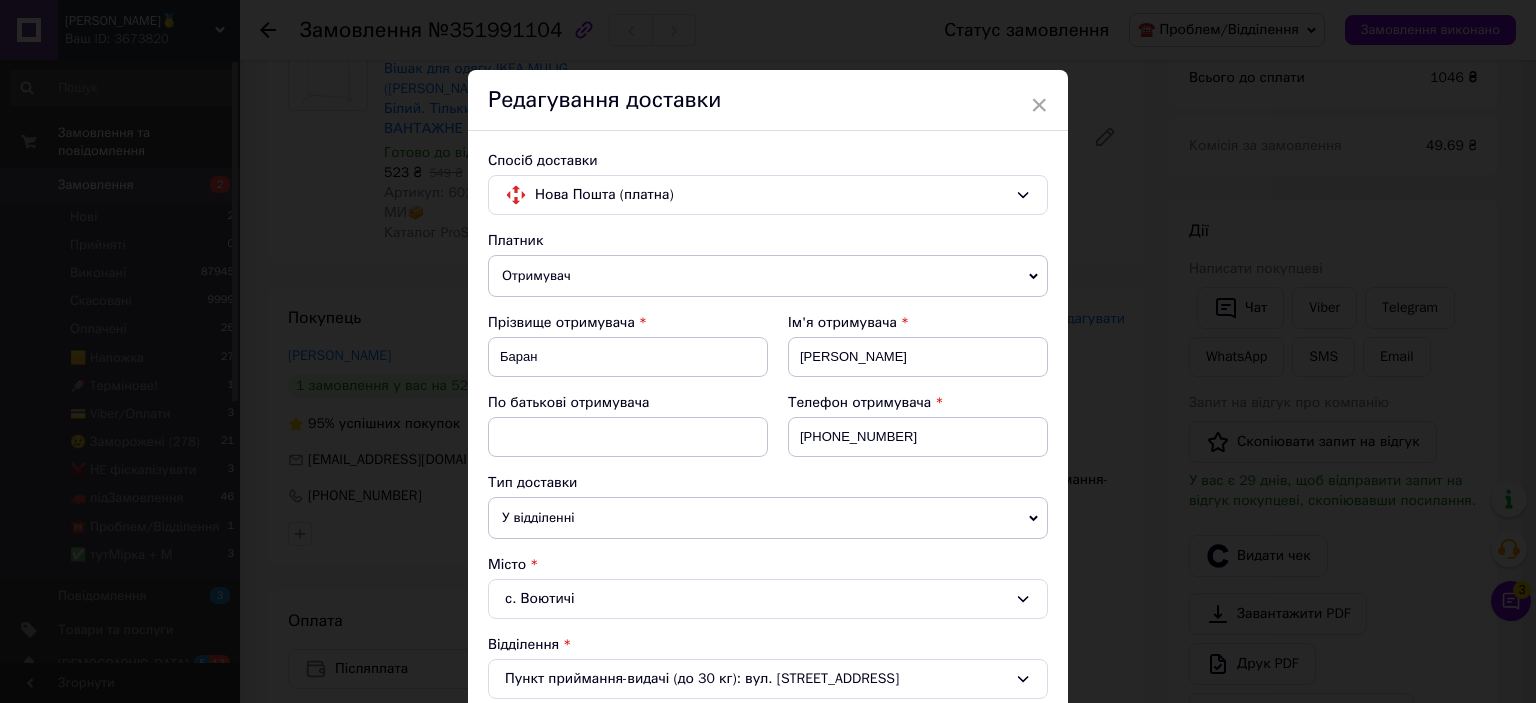 scroll, scrollTop: 300, scrollLeft: 0, axis: vertical 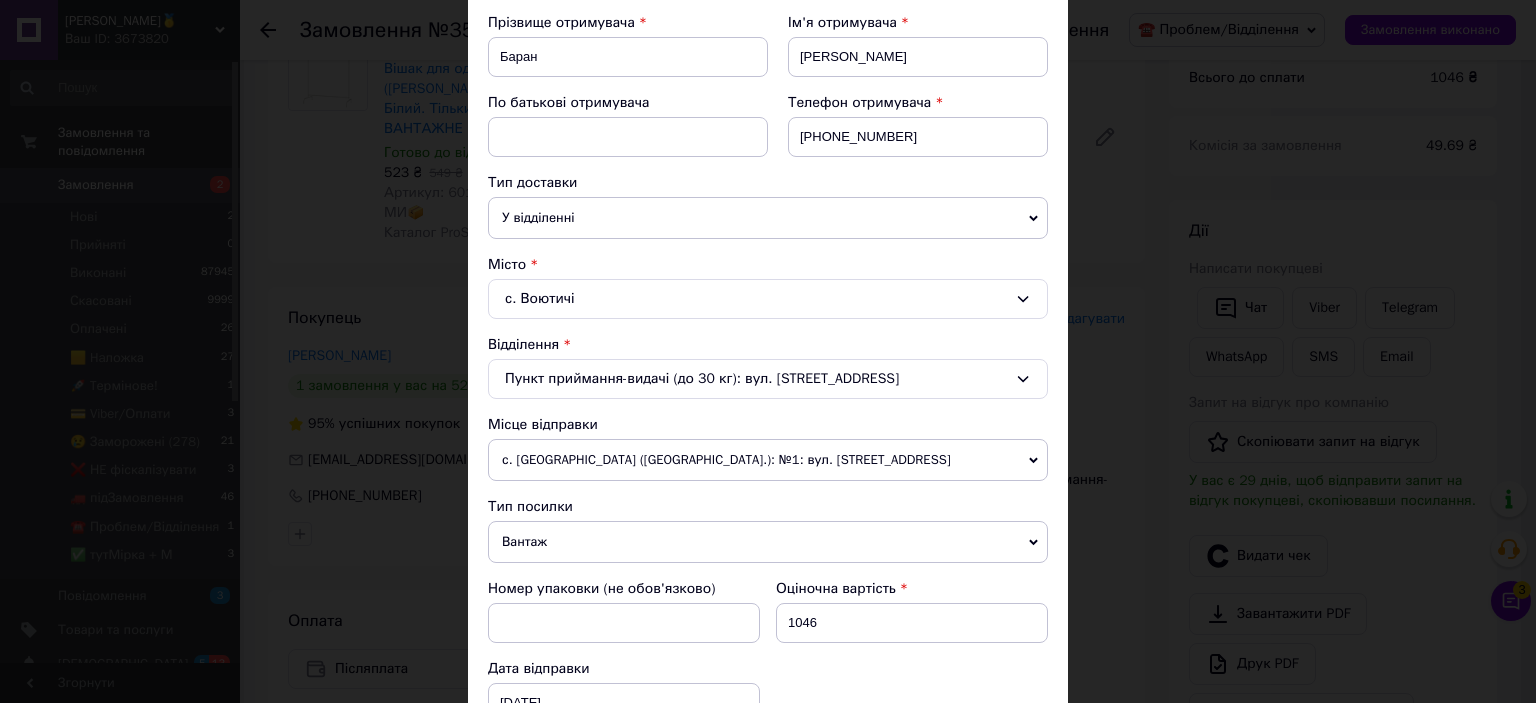 click on "У відділенні" at bounding box center [768, 218] 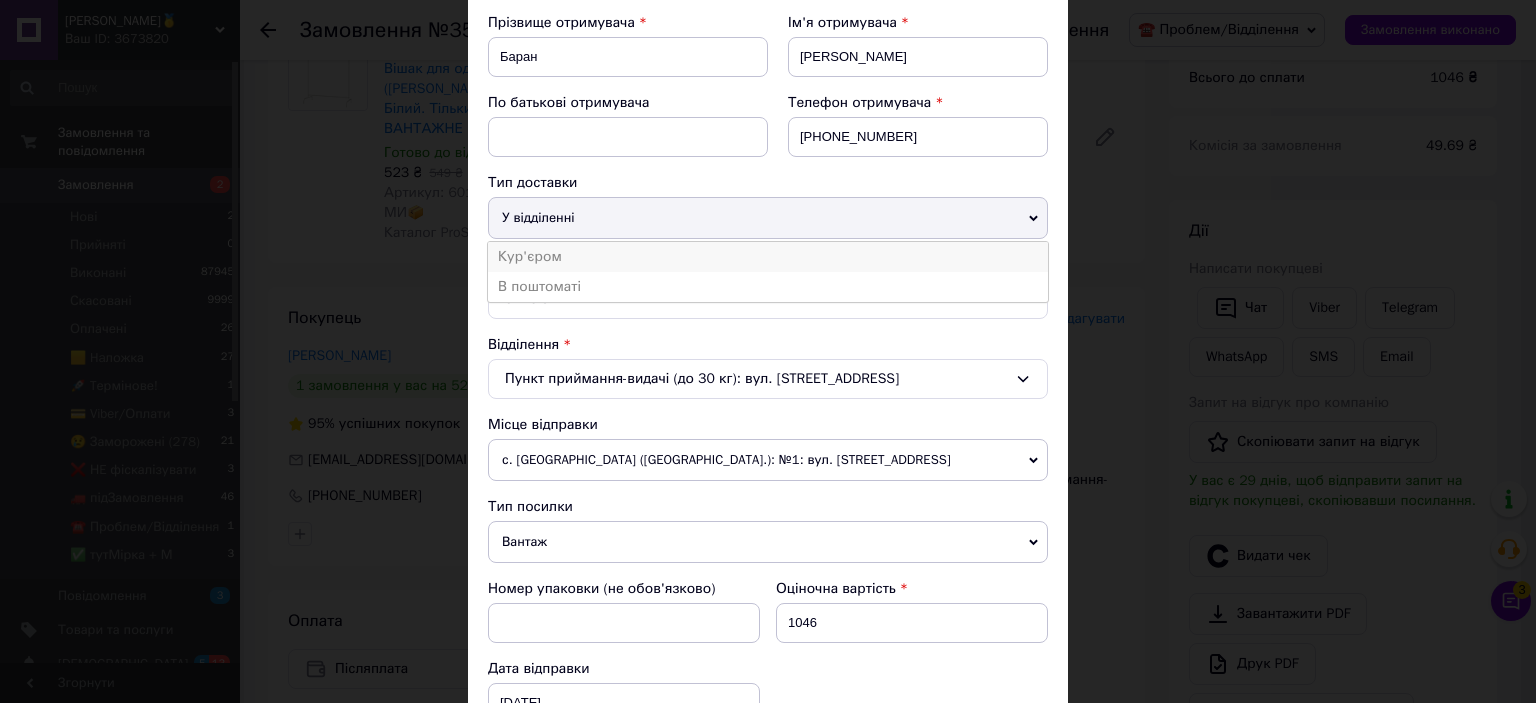 click on "Кур'єром" at bounding box center [768, 257] 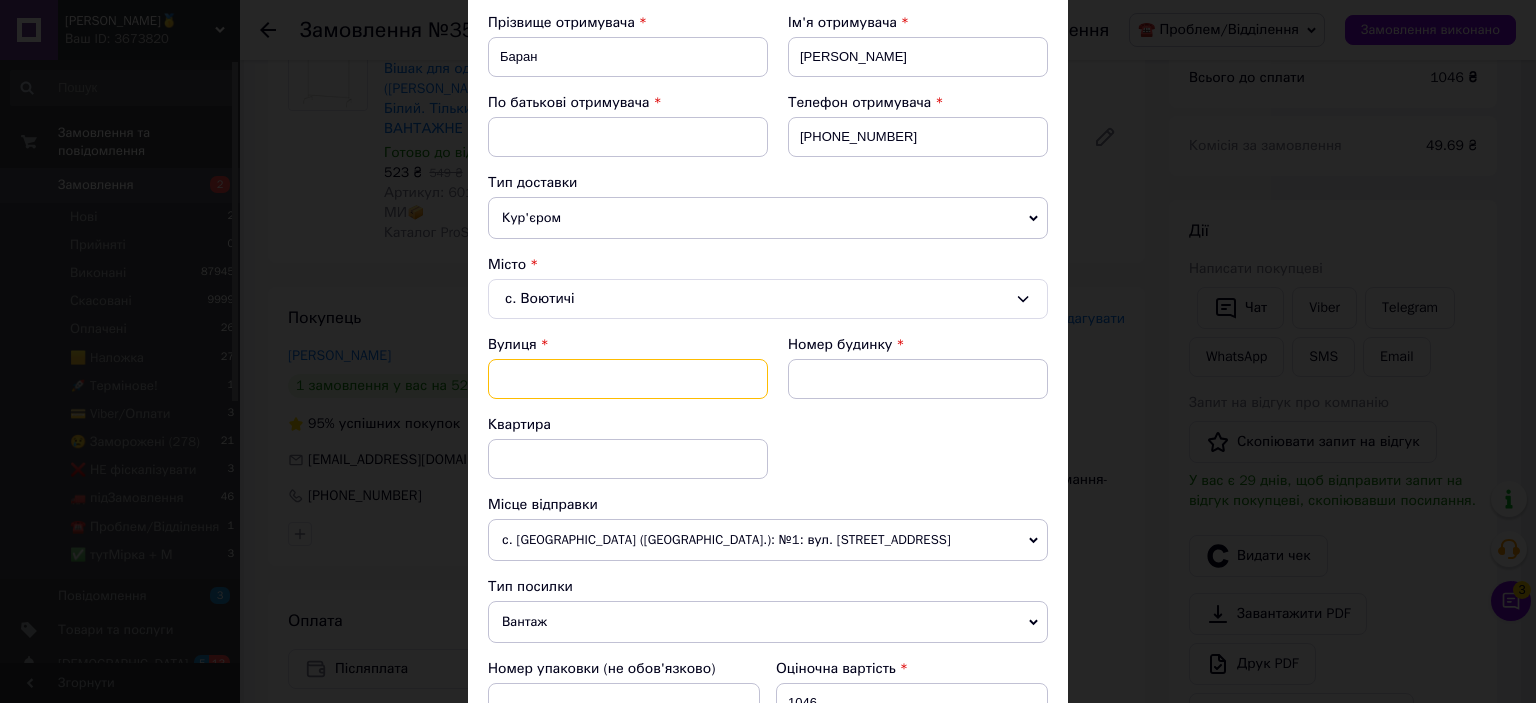 click at bounding box center (628, 379) 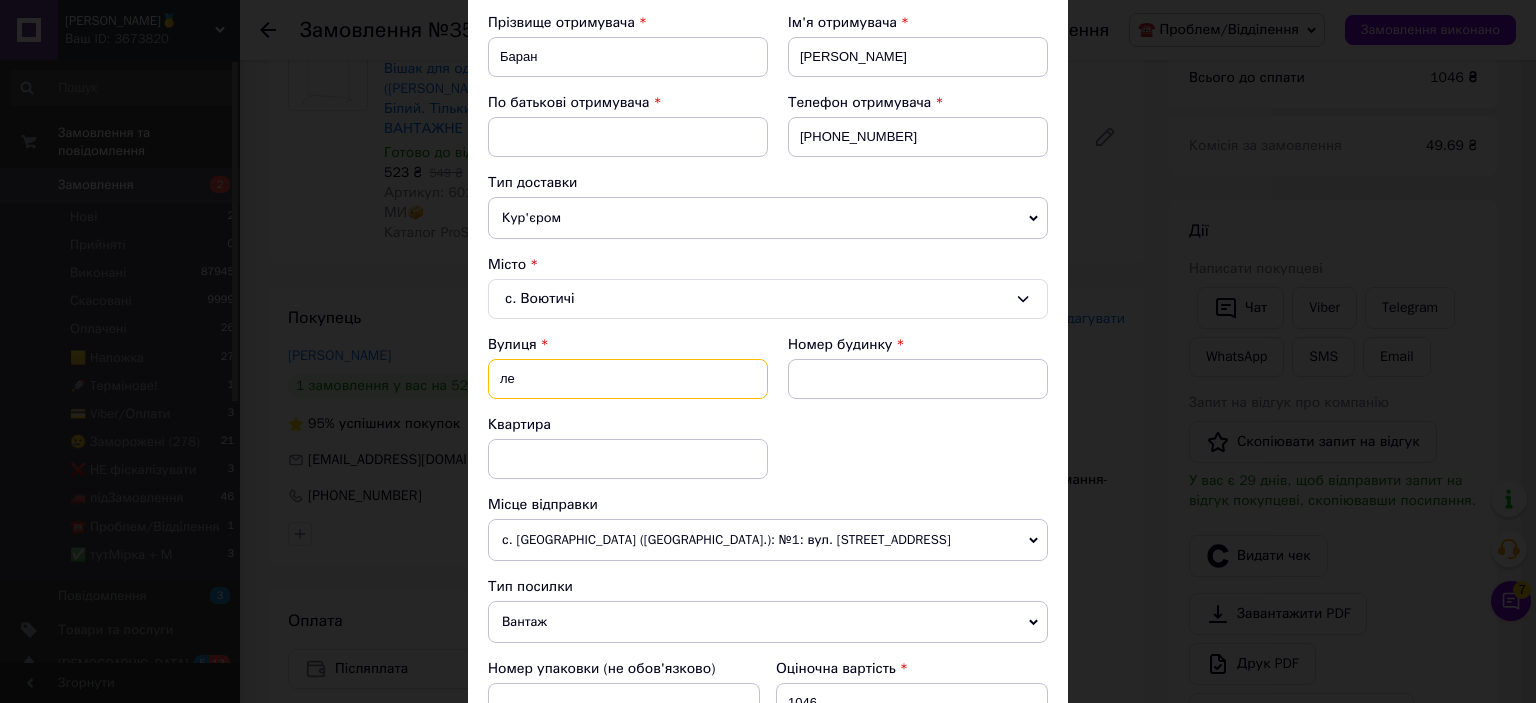 click on "ле" at bounding box center [628, 379] 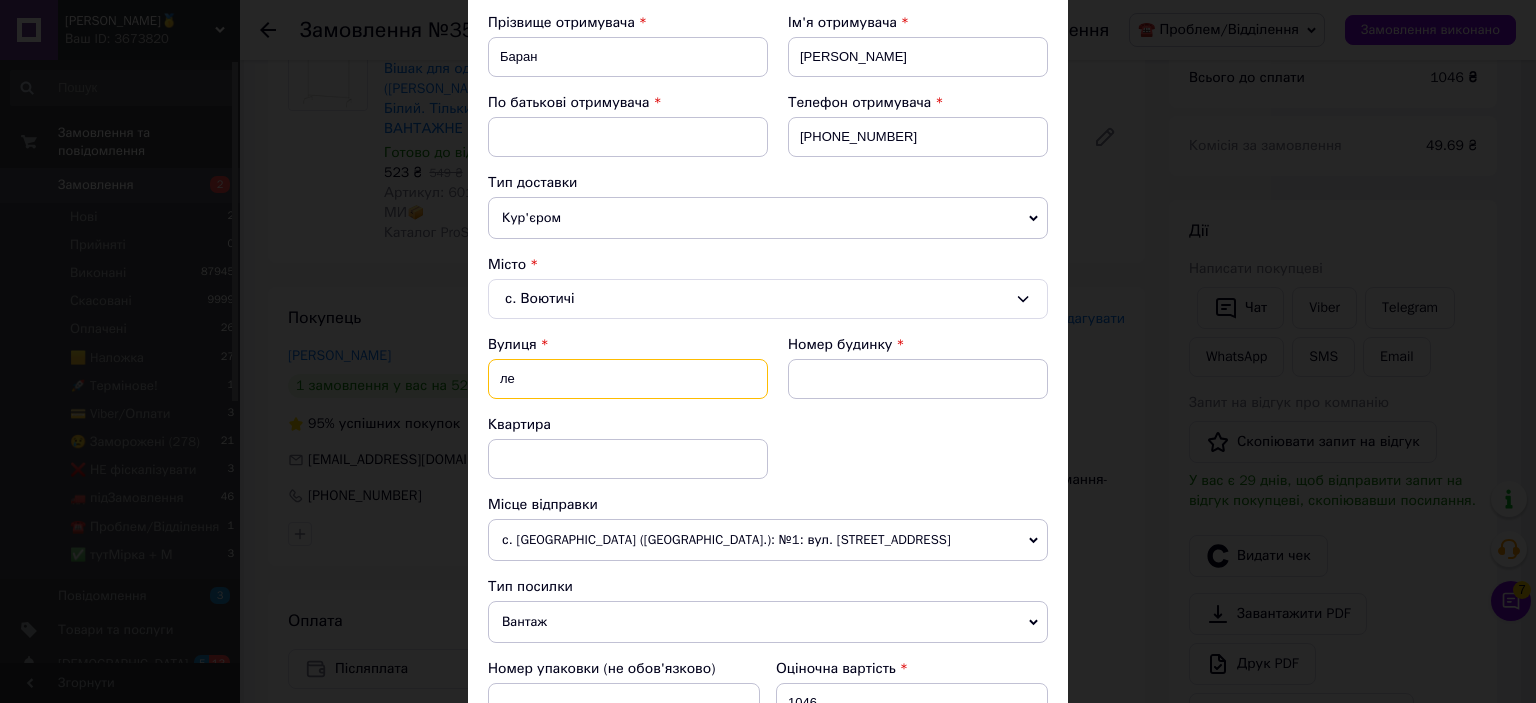 type on "л" 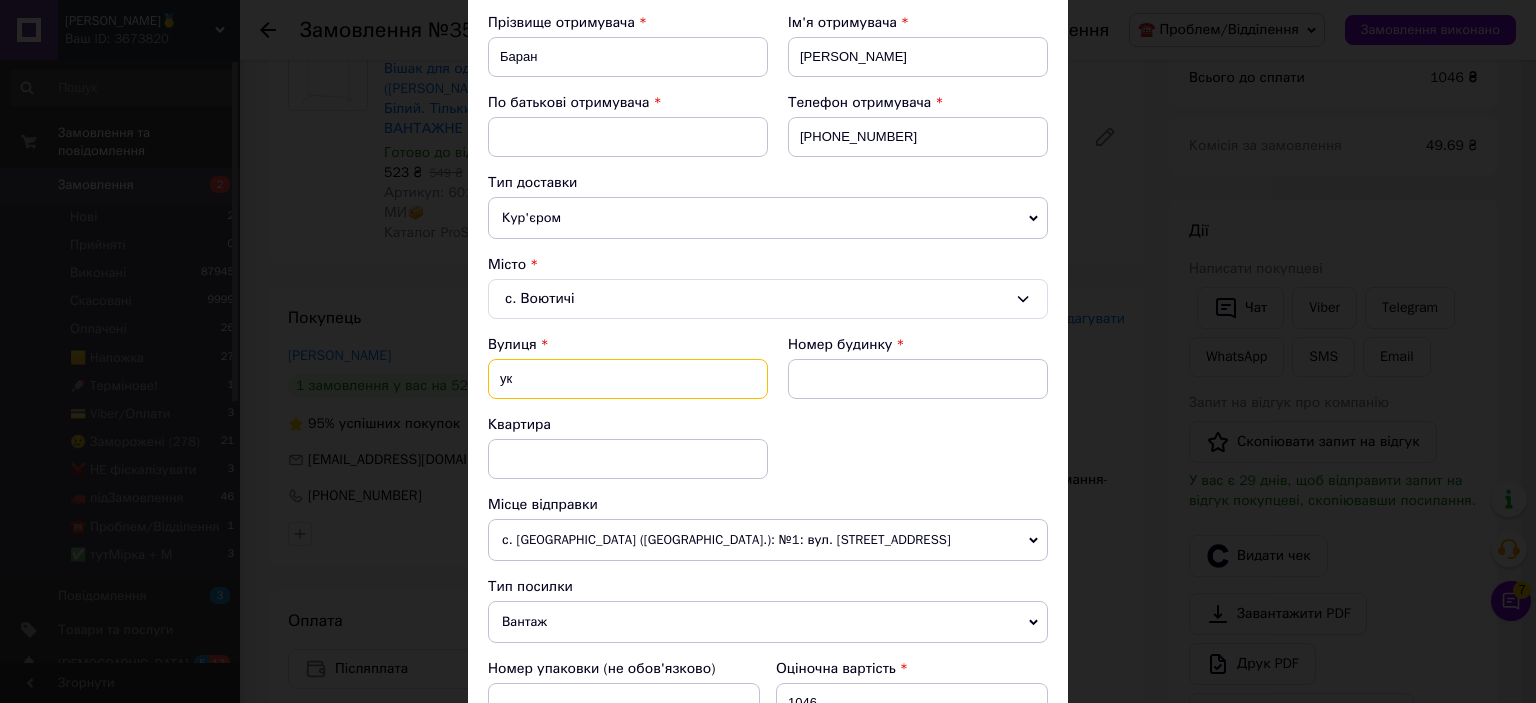 type on "ук" 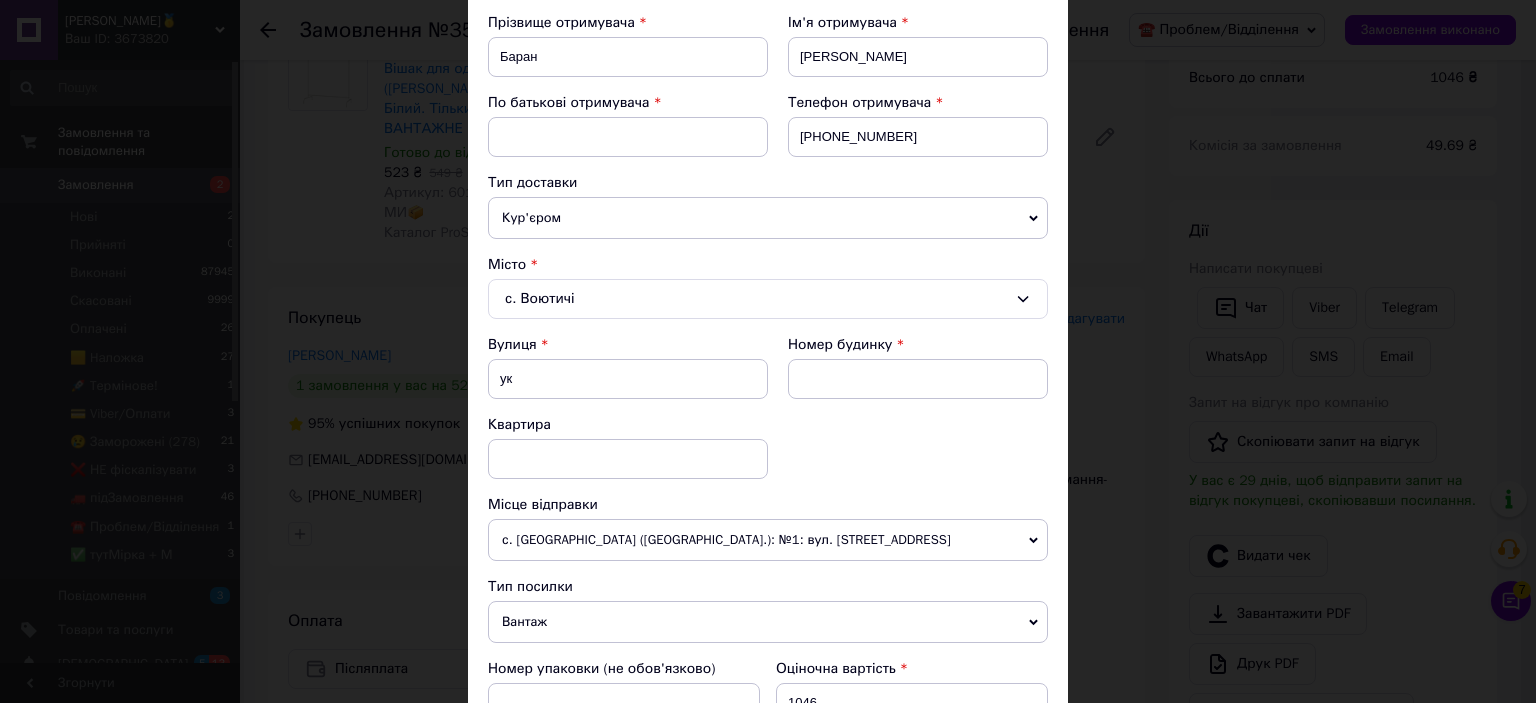 click on "× Редагування доставки Спосіб доставки Нова Пошта (платна) Платник Отримувач Відправник Прізвище отримувача Баран Ім'я отримувача Віталій По батькові отримувача Телефон отримувача +380972752447 Тип доставки Кур'єром У відділенні В поштоматі Місто с. Воютичі Вулиця ук Номер будинку Квартира Місце відправки с. Дубове (Волинська обл.): №1: вул. Ковельська, 52 Немає збігів. Спробуйте змінити умови пошуку Додати ще місце відправки Тип посилки Вантаж Документи Номер упаковки (не обов'язково) Оціночна вартість 1046 Дата відправки 10.07.2025 < 2025 > < Июль > Пн Вт Ср Чт Пт Сб Вс 30 1" at bounding box center (768, 351) 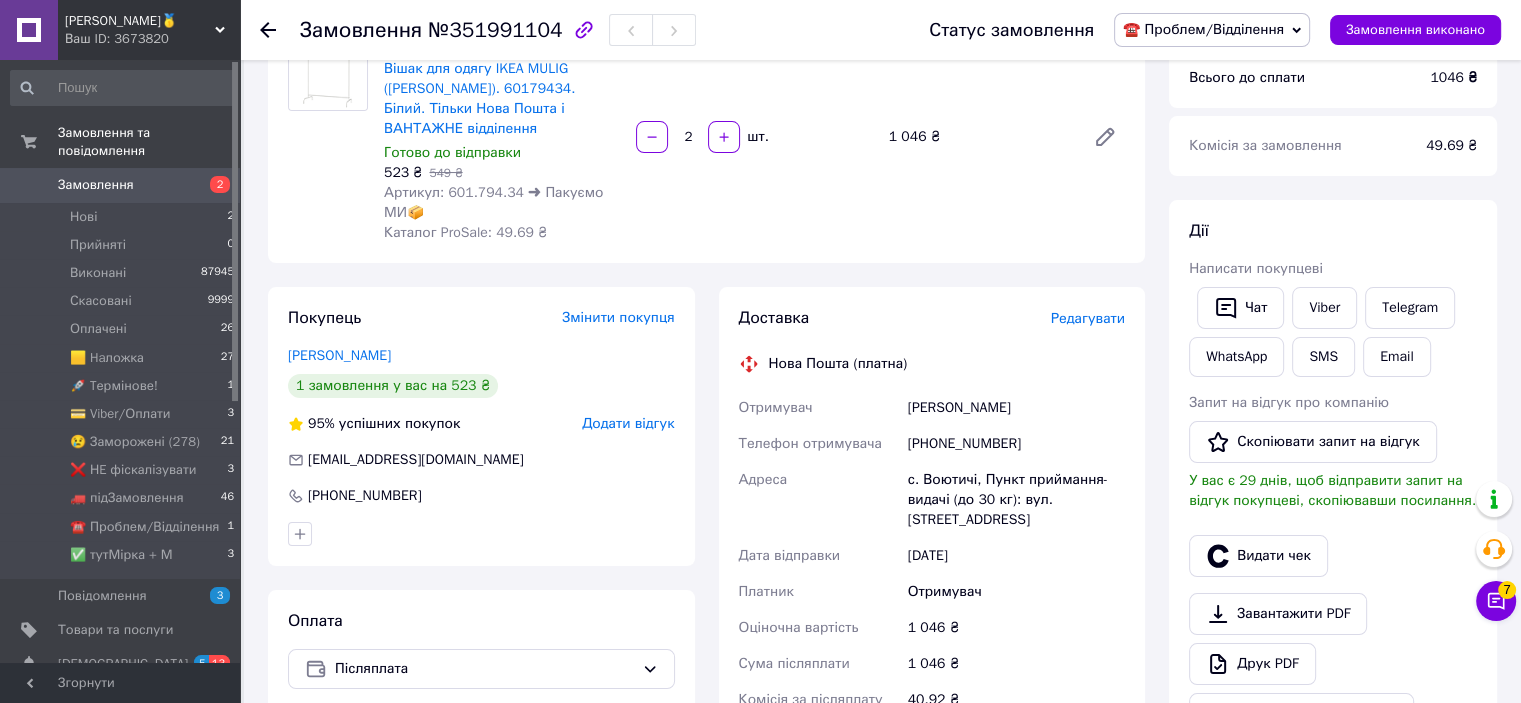 click on "Редагувати" at bounding box center (1088, 318) 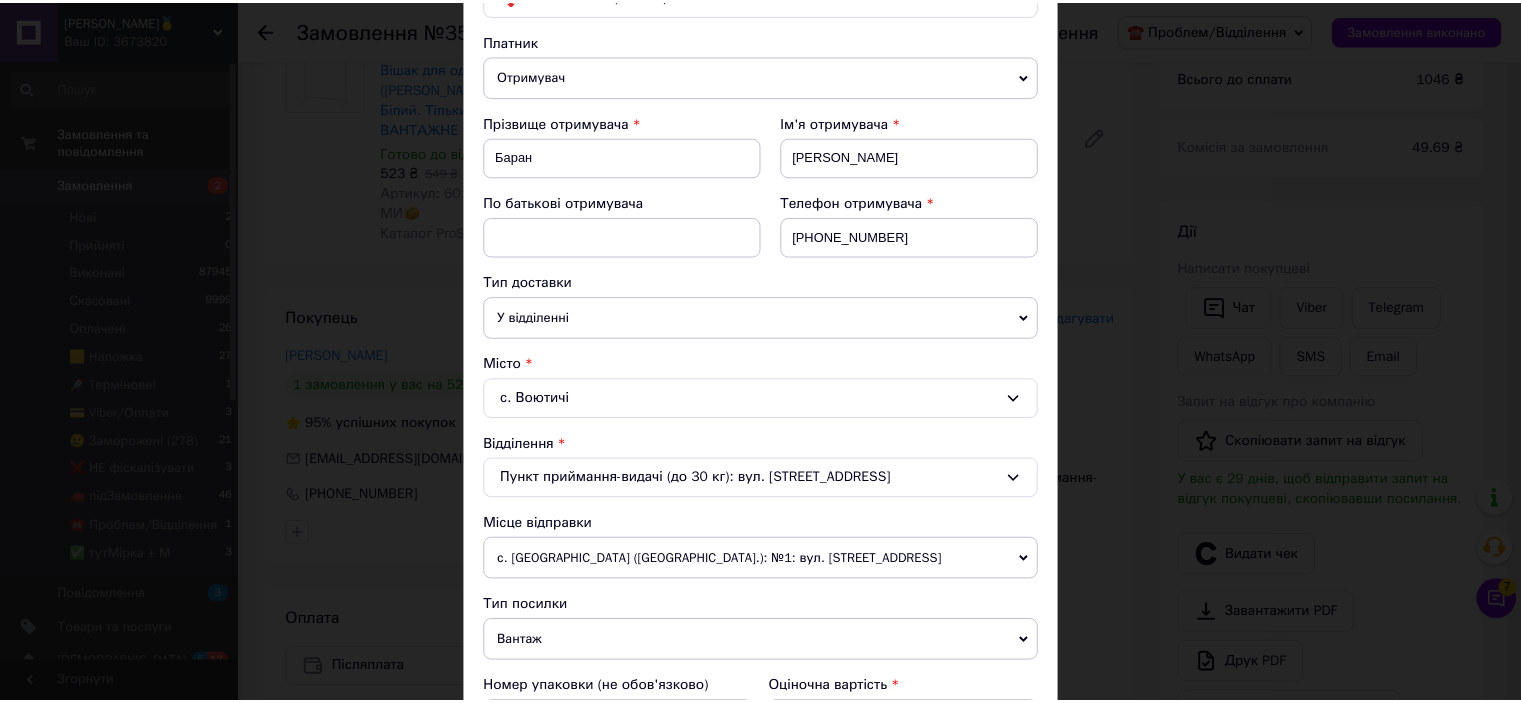 scroll, scrollTop: 400, scrollLeft: 0, axis: vertical 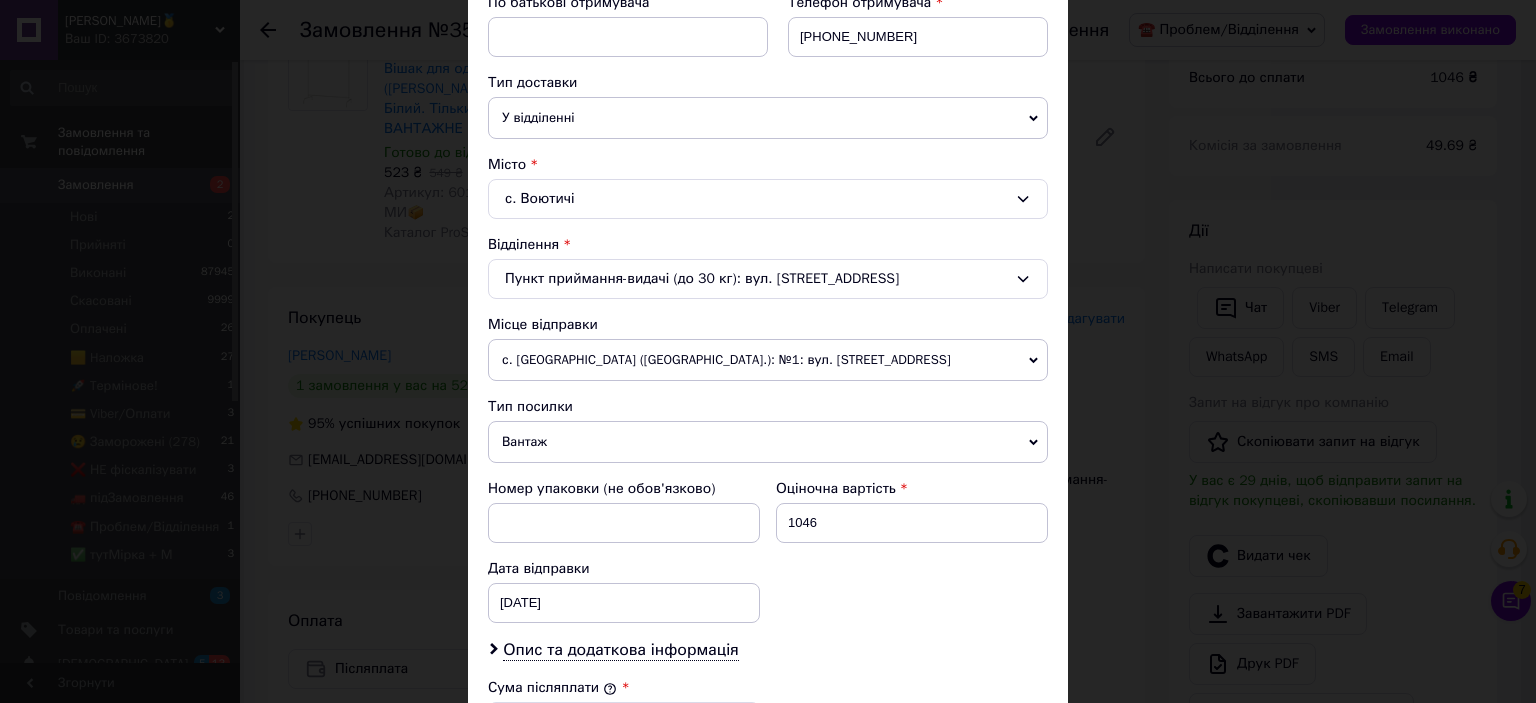 click on "Пункт приймання-видачі (до 30 кг): вул. Шкільна, 21" at bounding box center (768, 279) 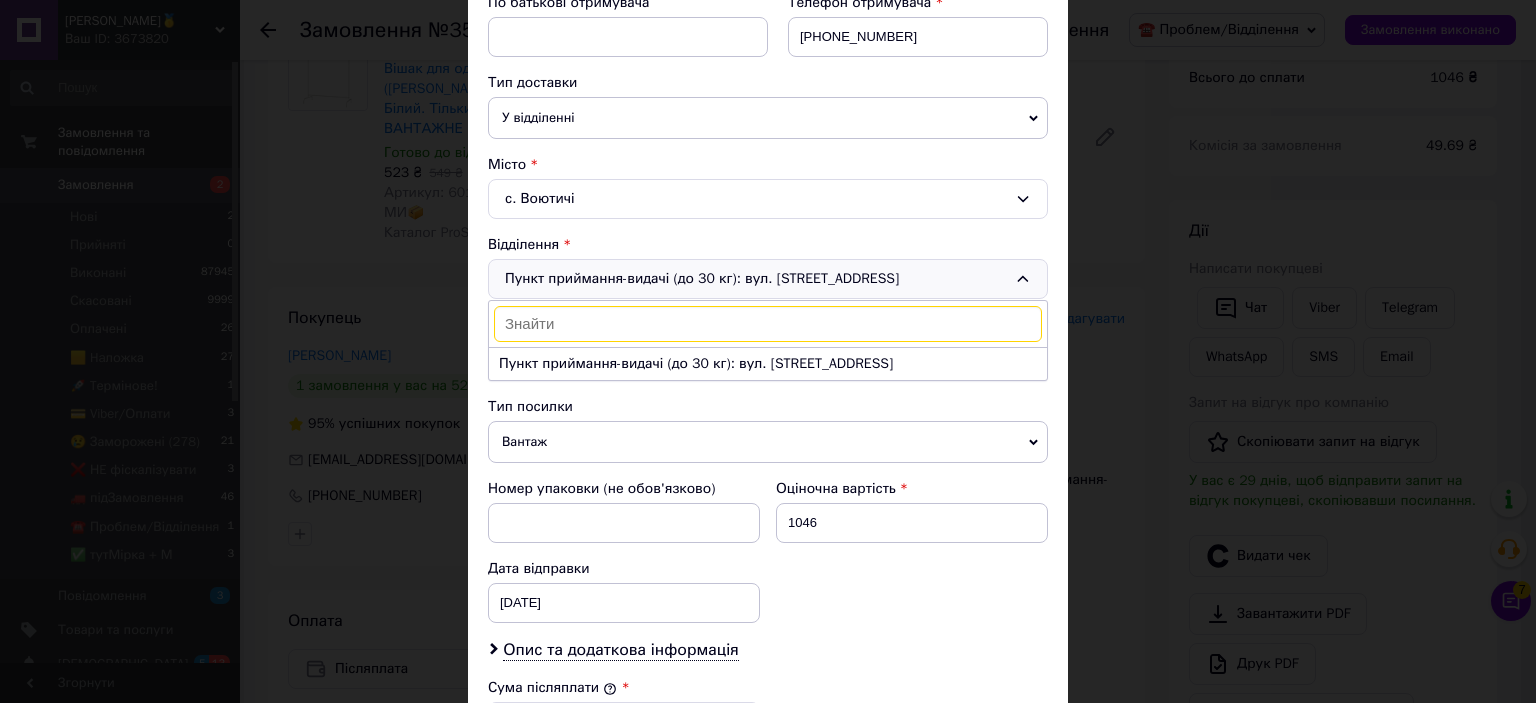 click on "У відділенні" at bounding box center [768, 118] 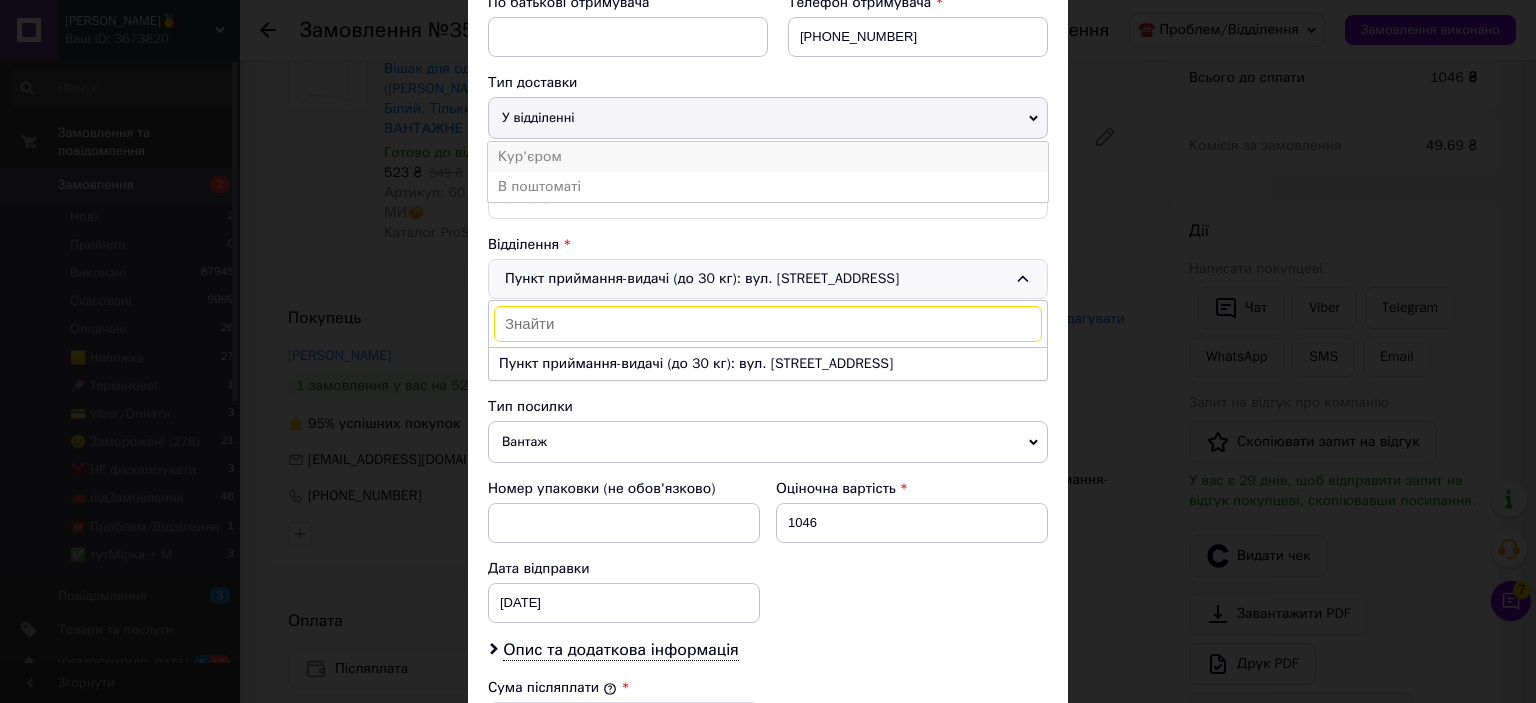 click on "Кур'єром" at bounding box center [768, 157] 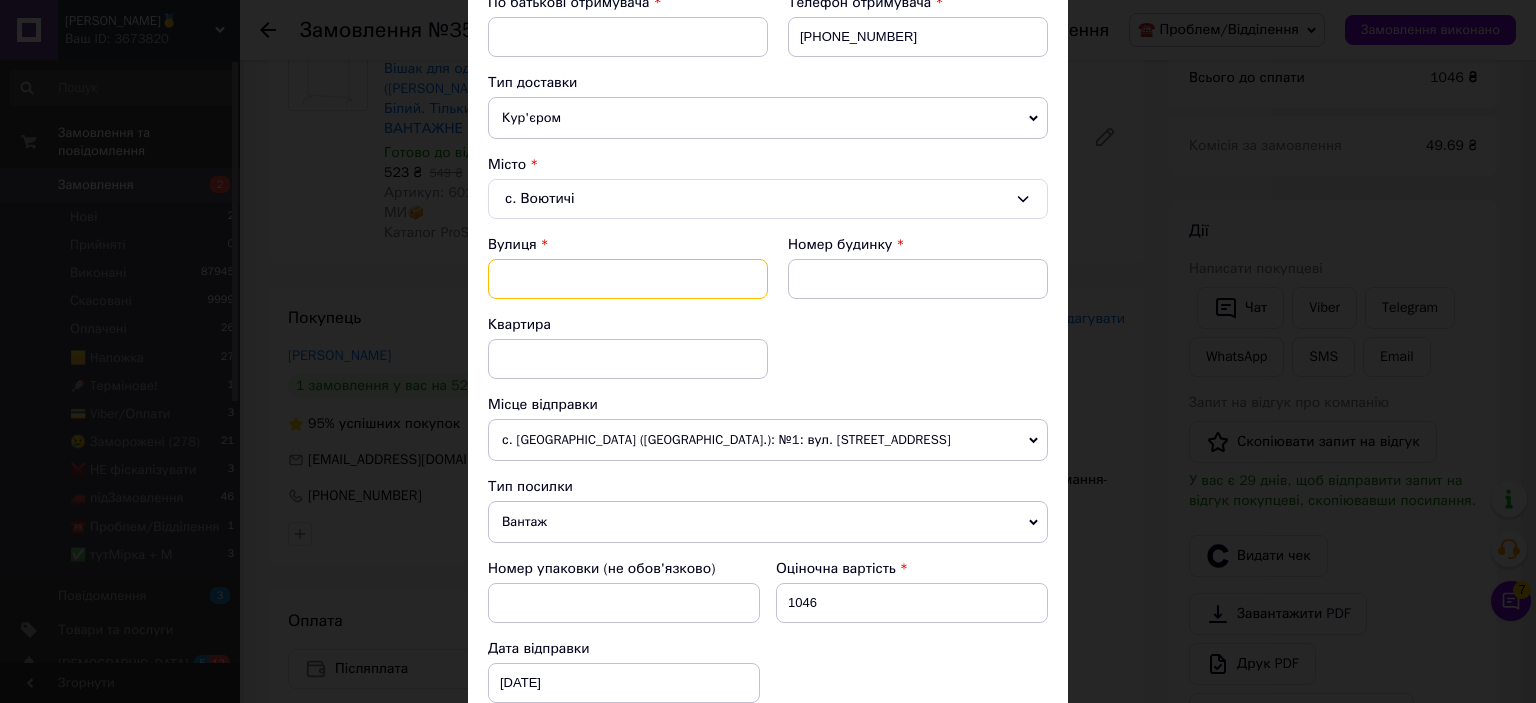 click at bounding box center [628, 279] 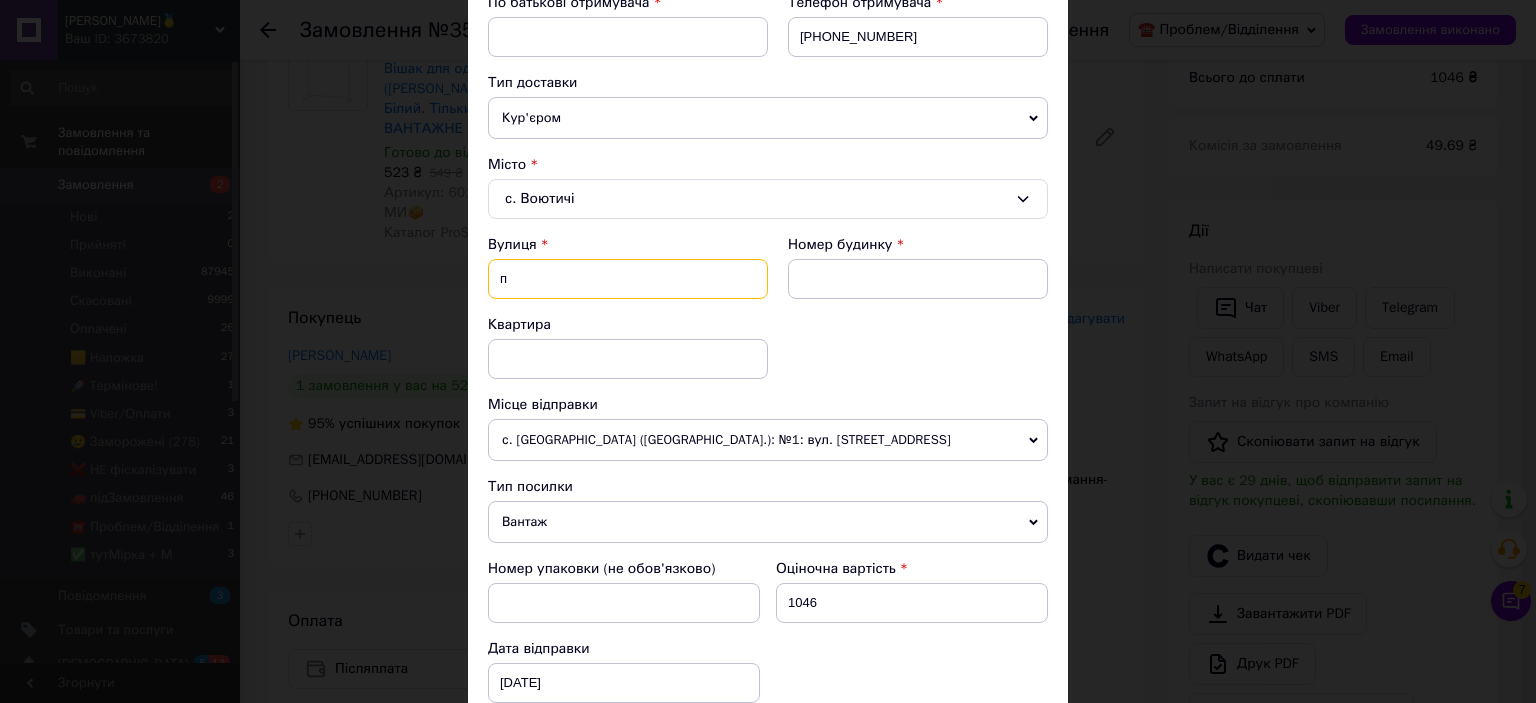 type on "п" 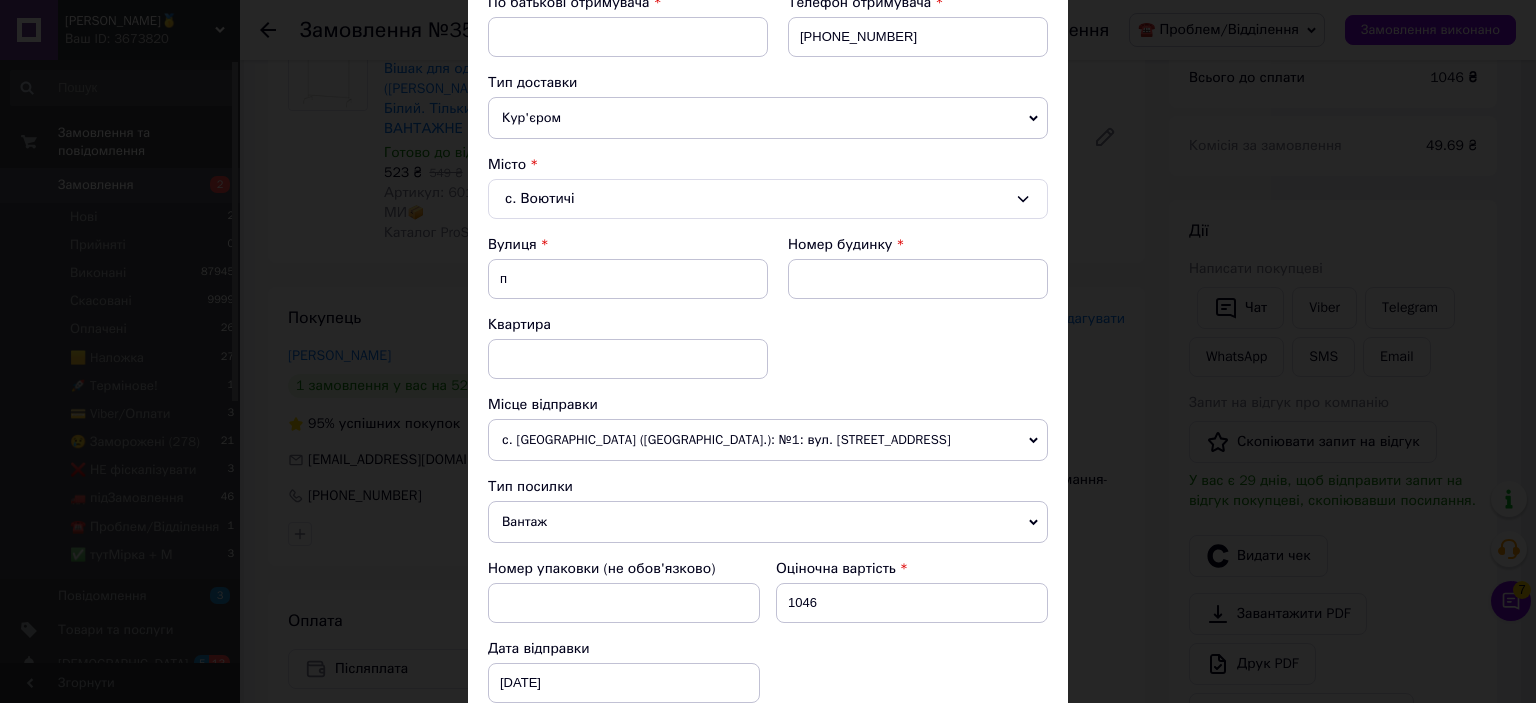 drag, startPoint x: 1320, startPoint y: 262, endPoint x: 1194, endPoint y: 255, distance: 126.1943 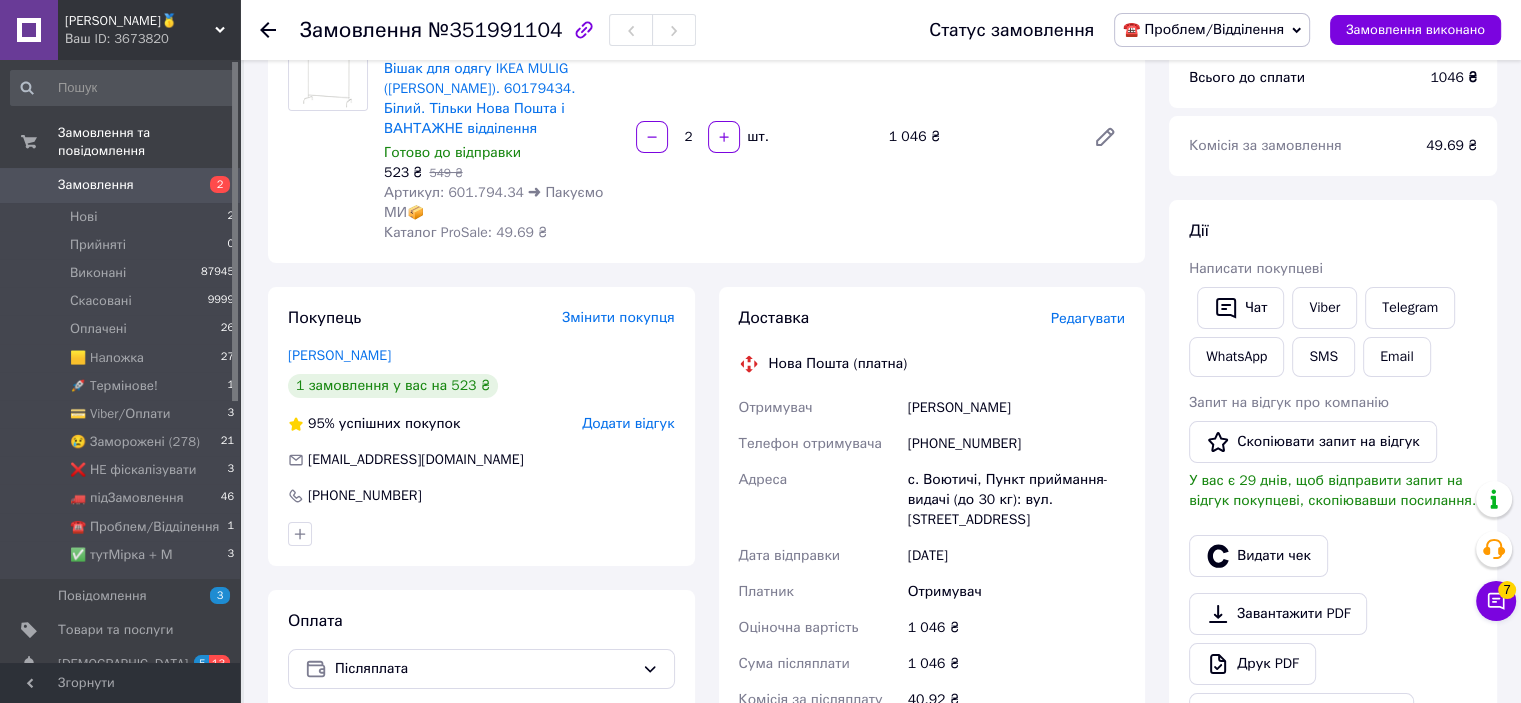 scroll, scrollTop: 0, scrollLeft: 0, axis: both 